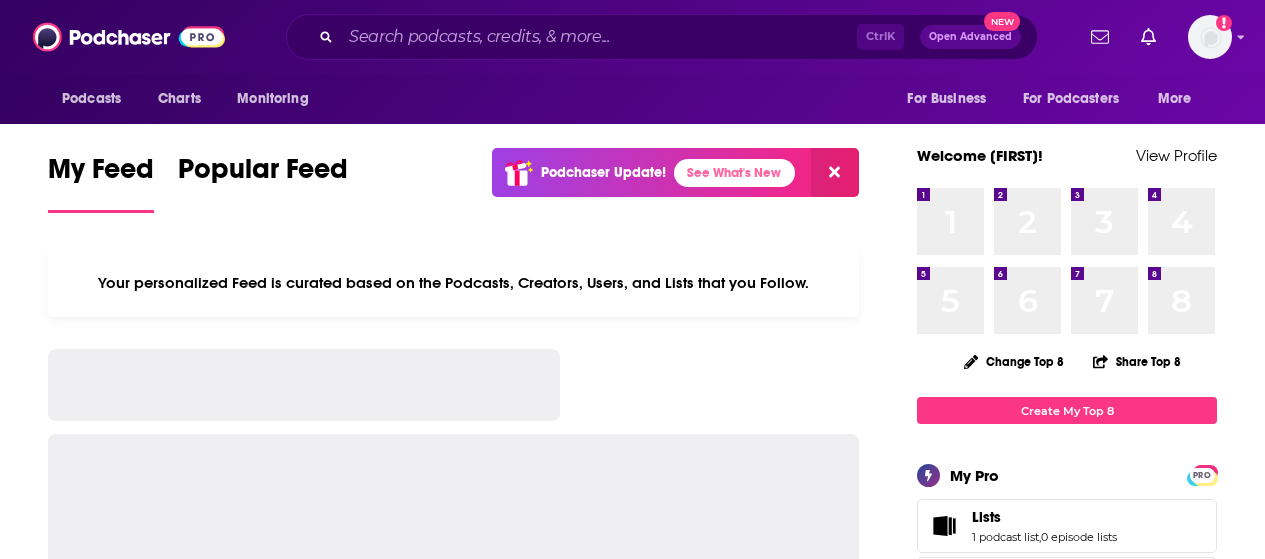 scroll, scrollTop: 0, scrollLeft: 0, axis: both 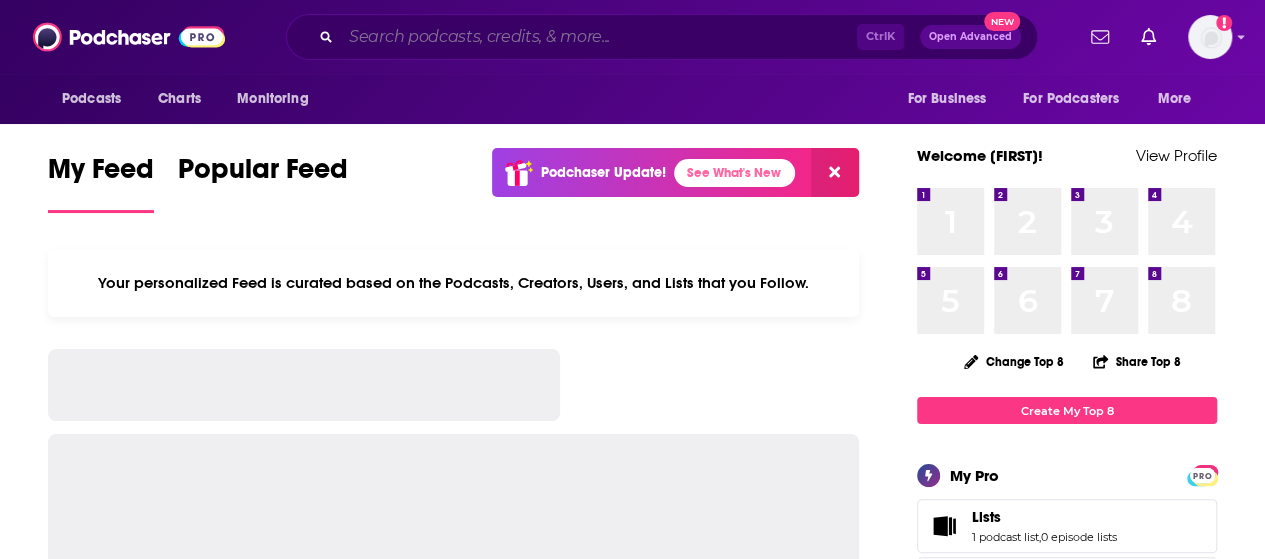 click at bounding box center (599, 37) 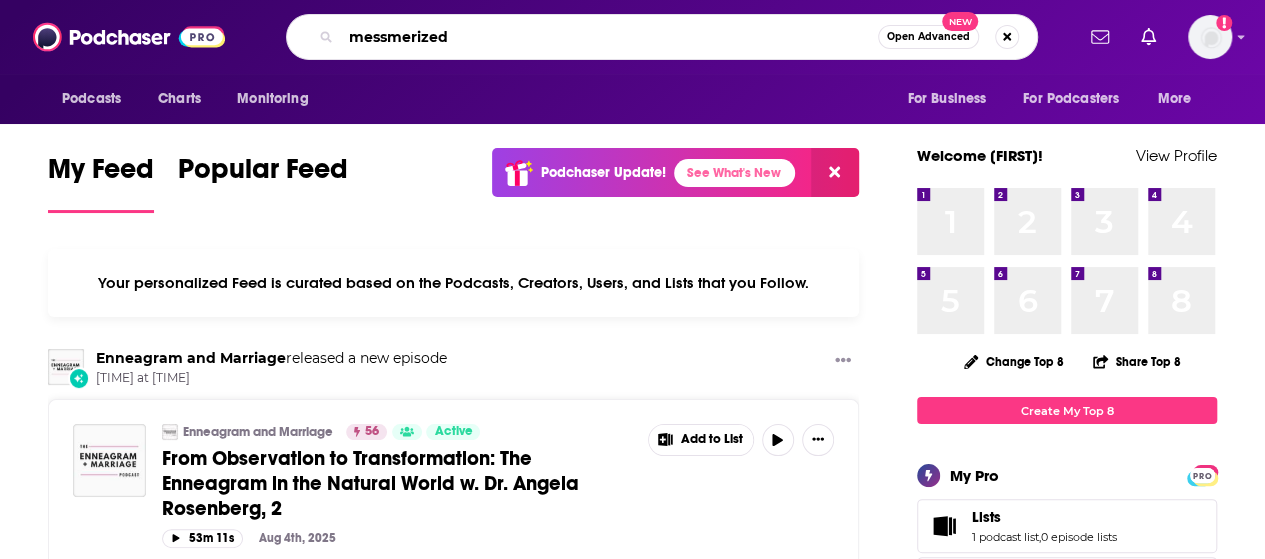 type on "messmerized" 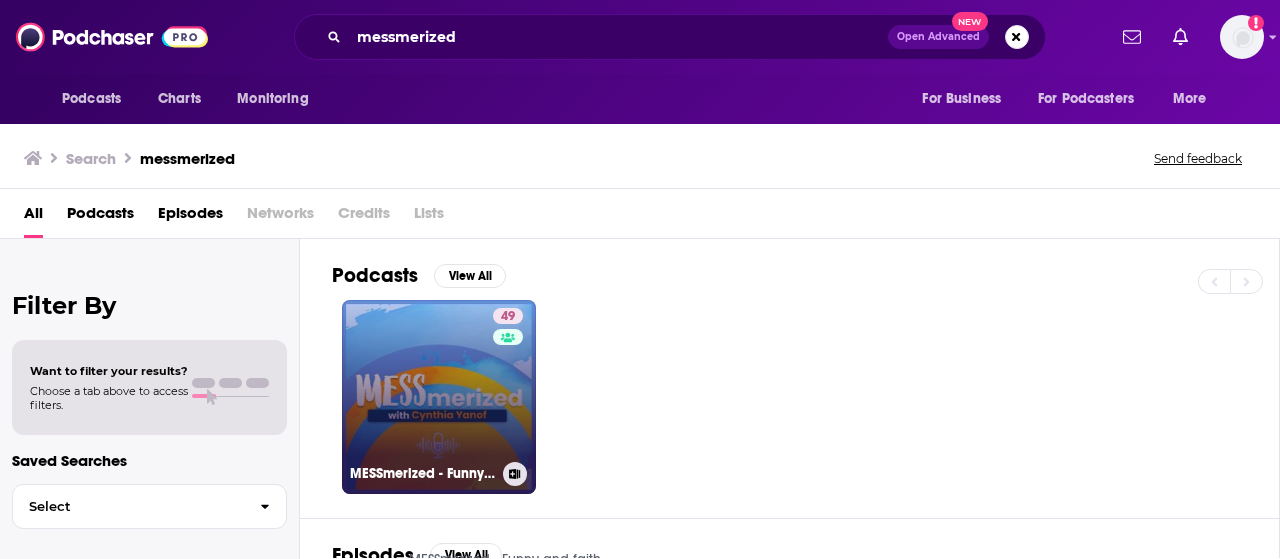 click on "49 MESSmerized - Funny and faith based encouragement in marriage , family , Christian parenting , and finding purpose" at bounding box center (439, 397) 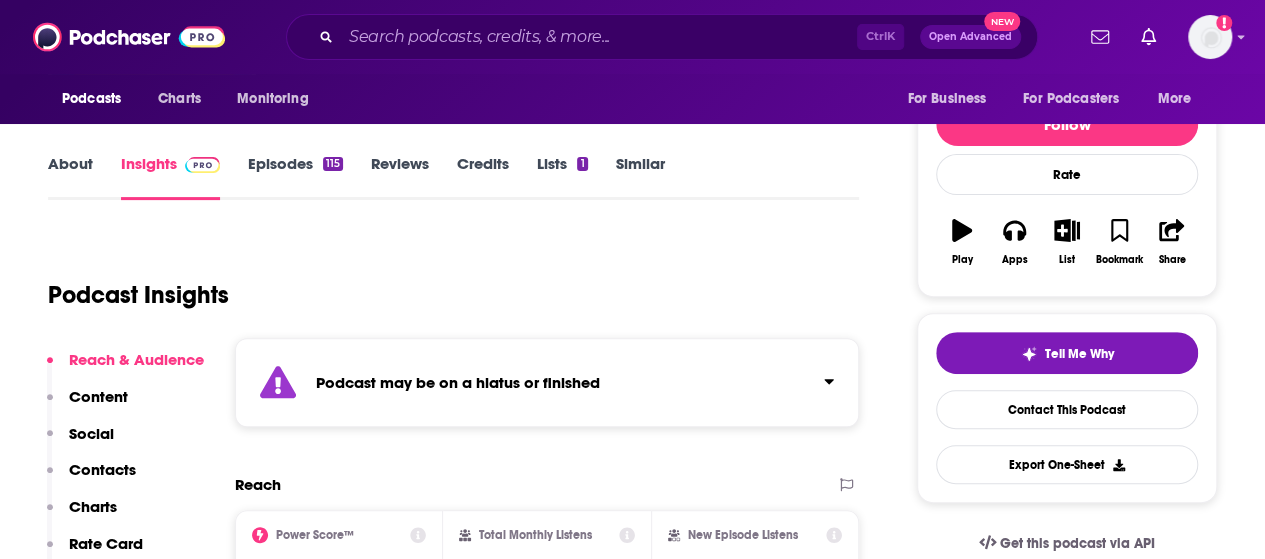 scroll, scrollTop: 228, scrollLeft: 0, axis: vertical 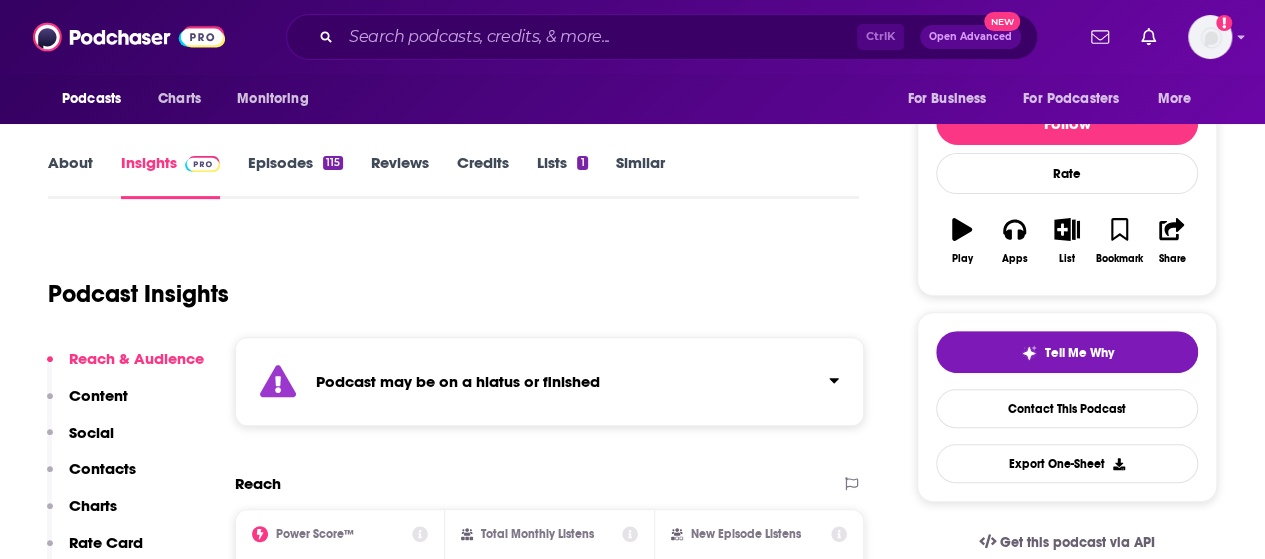 click on "Episodes 115" at bounding box center (295, 176) 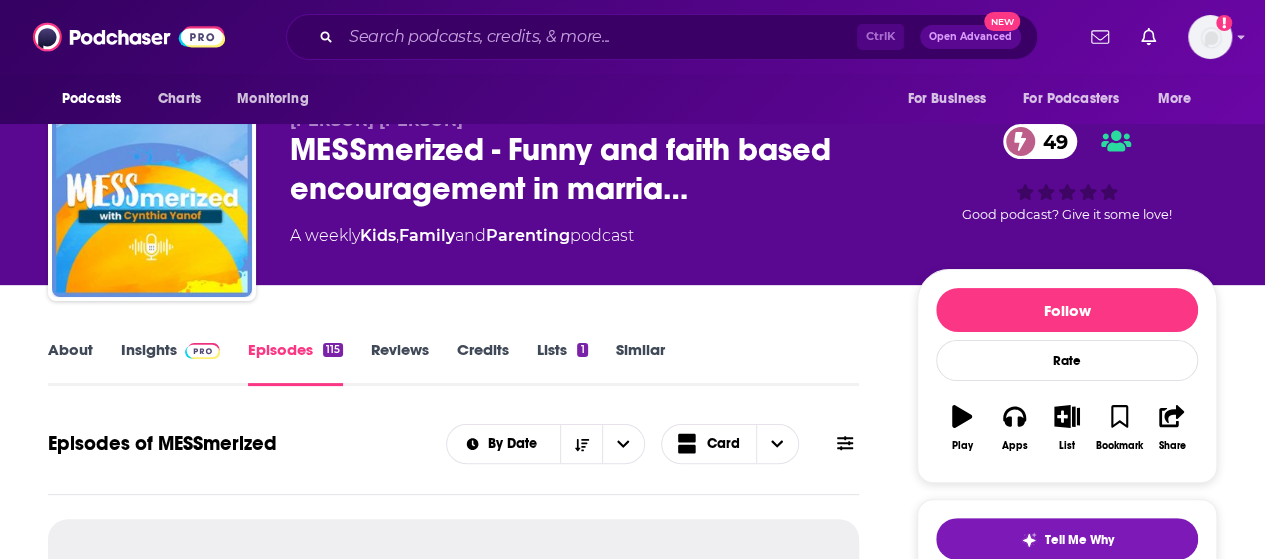 scroll, scrollTop: 40, scrollLeft: 0, axis: vertical 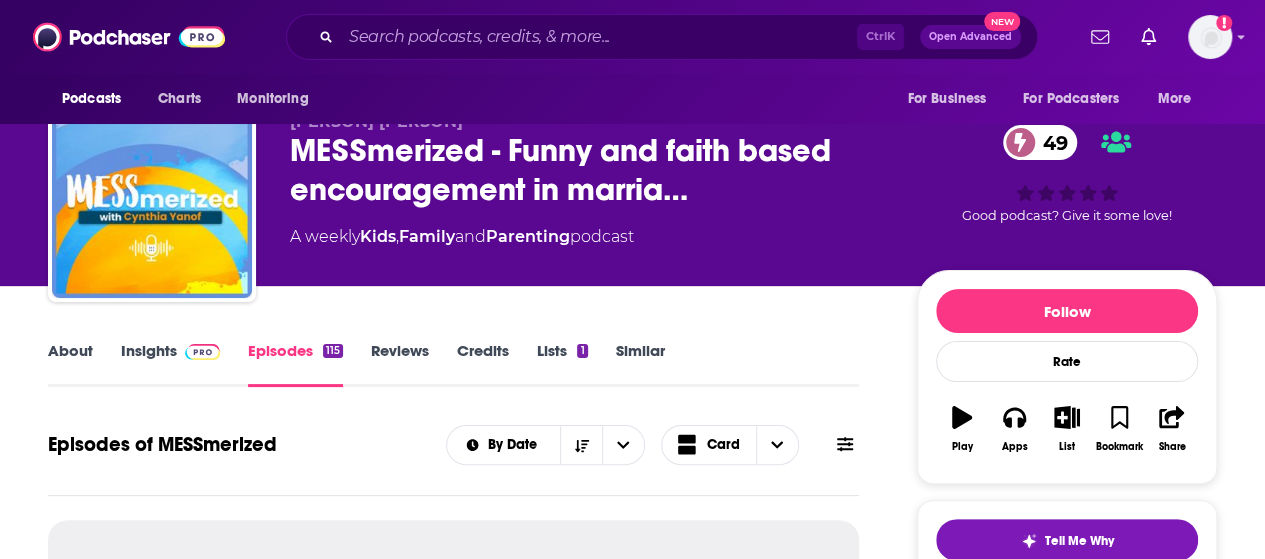 click on "Insights" at bounding box center [170, 364] 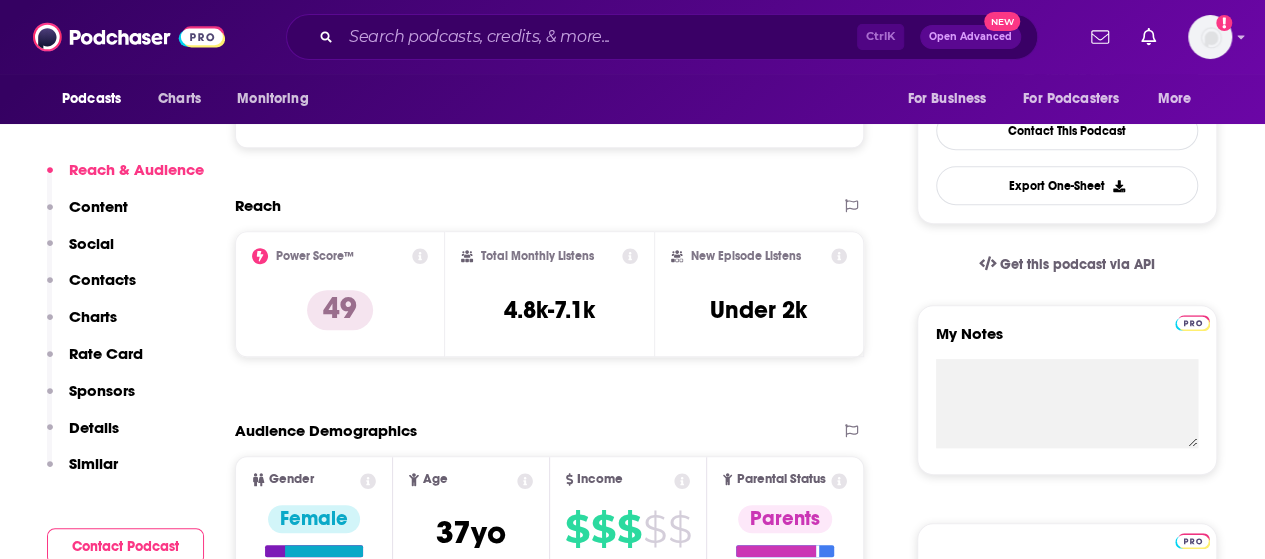 scroll, scrollTop: 508, scrollLeft: 0, axis: vertical 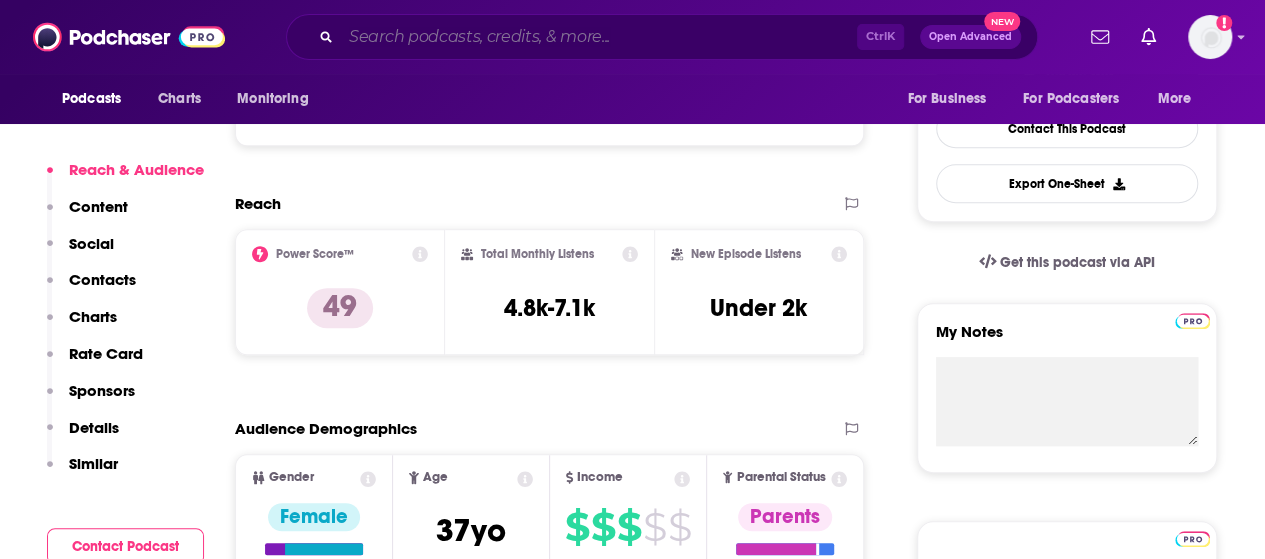 click at bounding box center [599, 37] 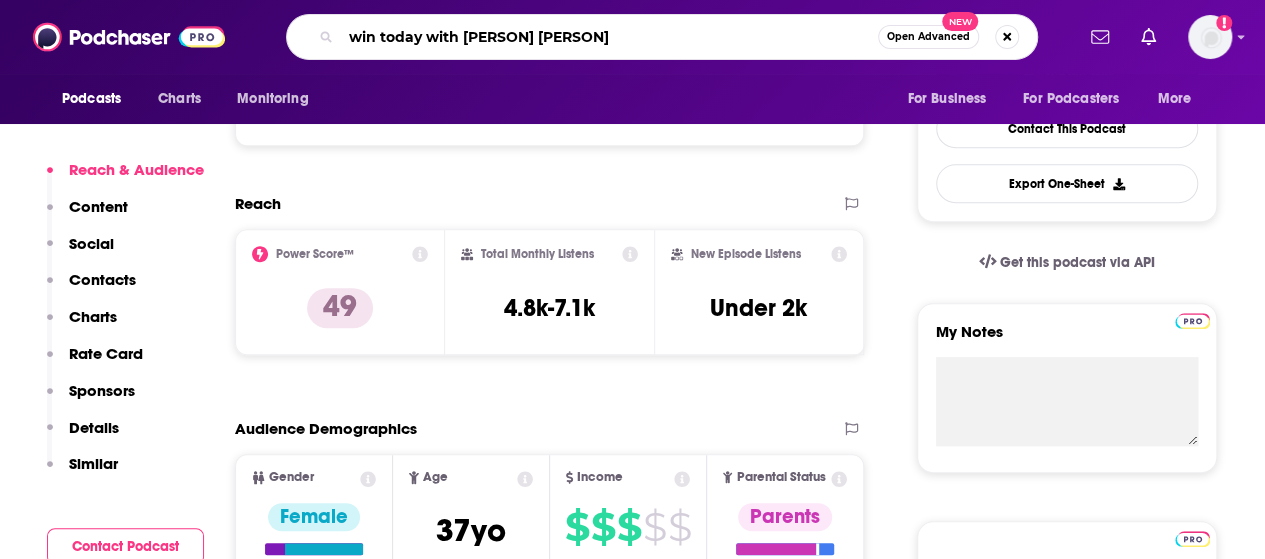 type on "win today with [PERSON]" 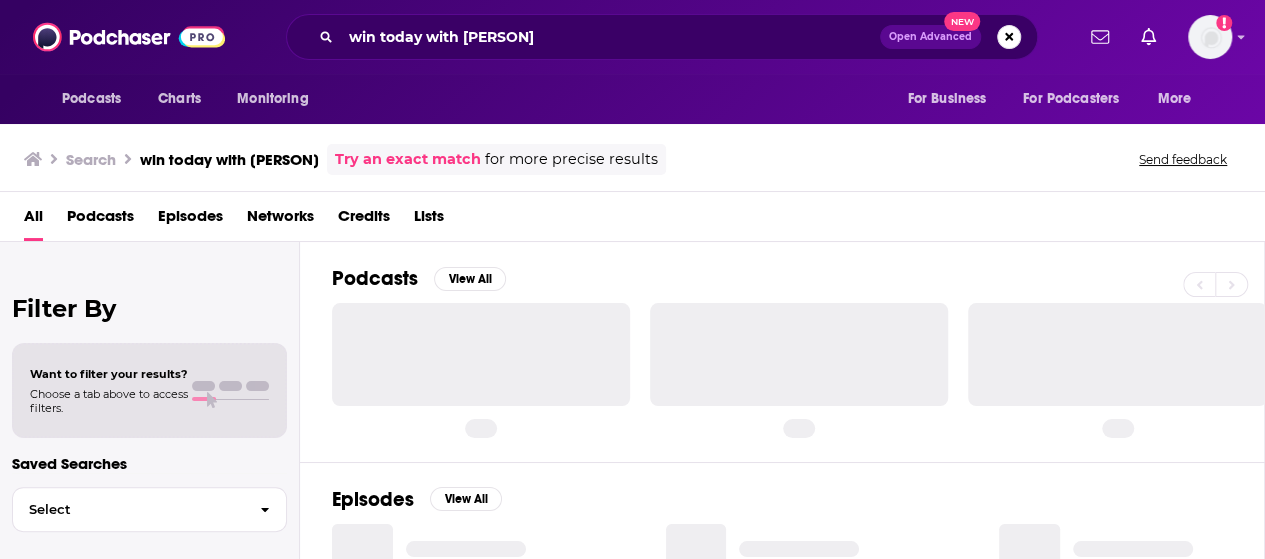 scroll, scrollTop: 0, scrollLeft: 0, axis: both 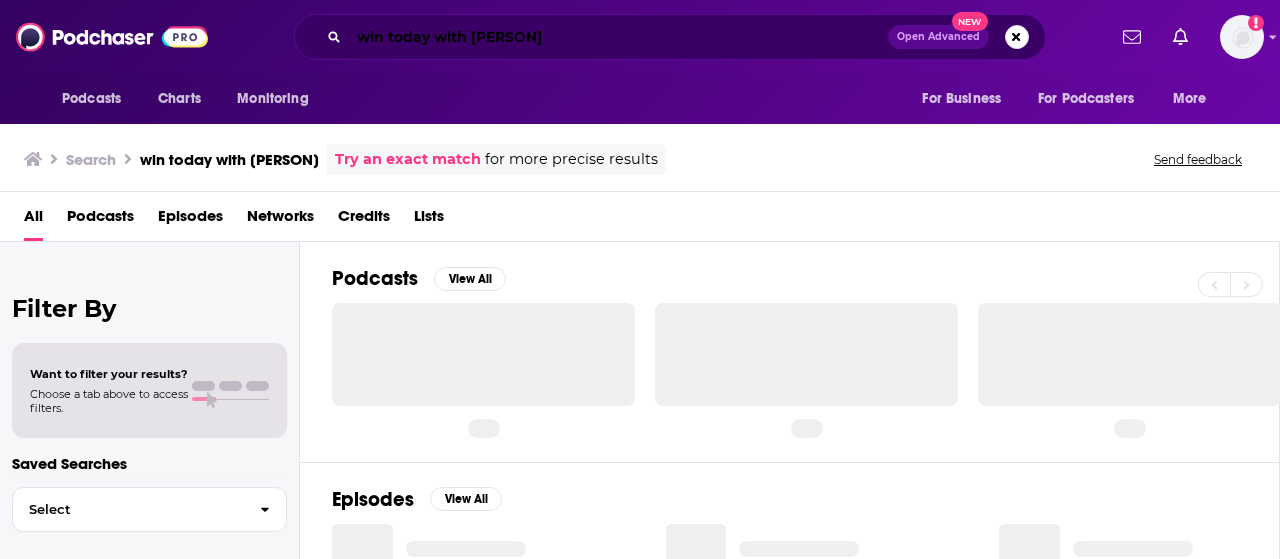 click on "win today with [PERSON]" at bounding box center (618, 37) 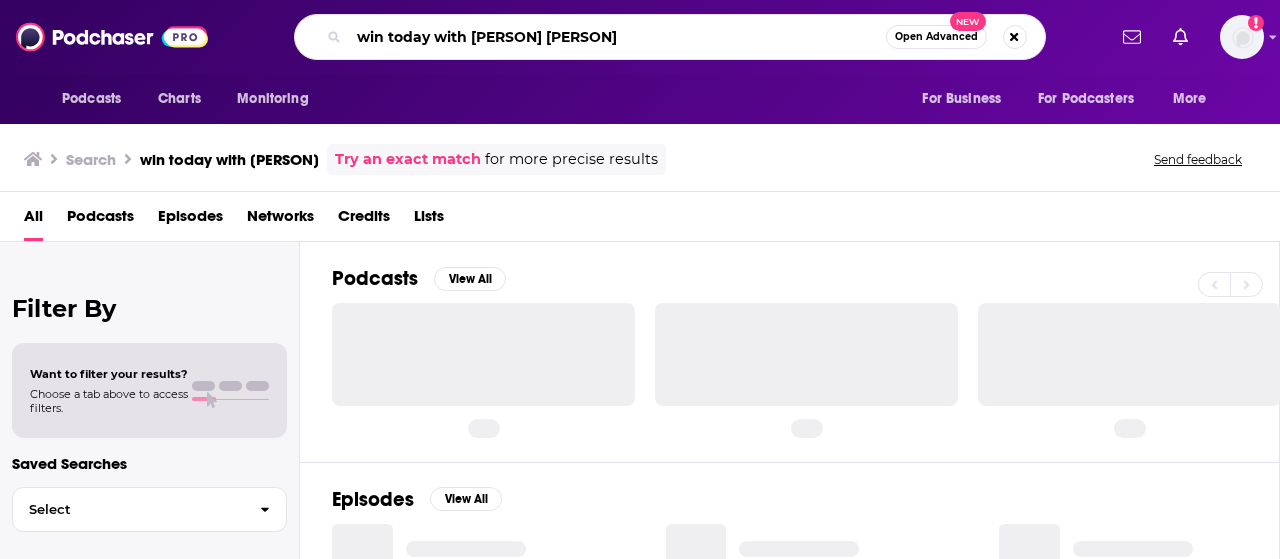 type on "win today with [PERSON] [PERSON]" 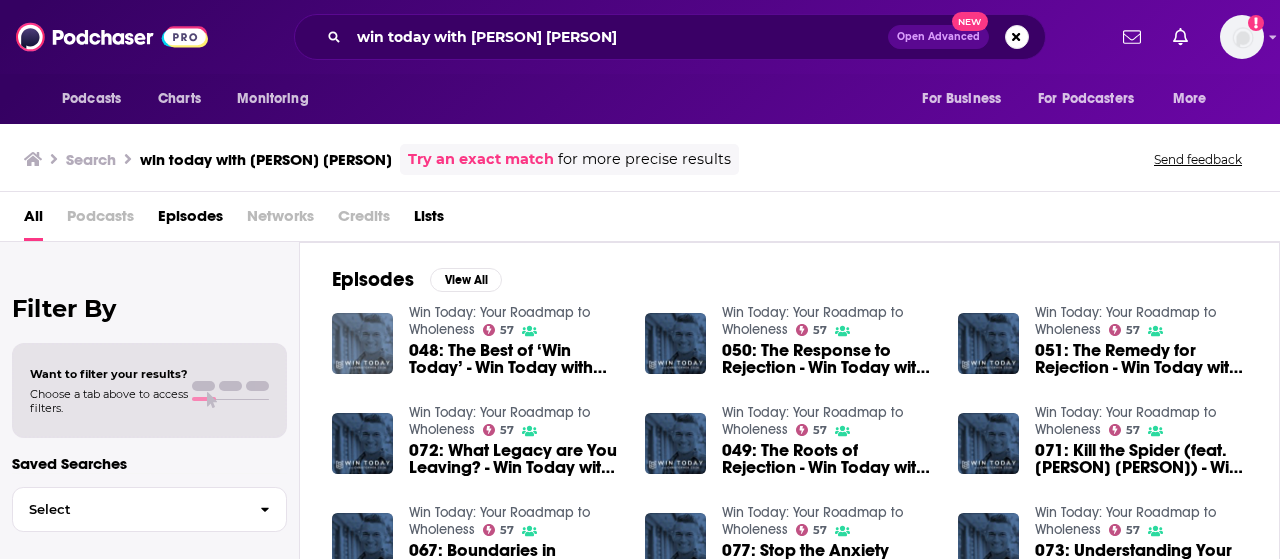 click at bounding box center [362, 343] 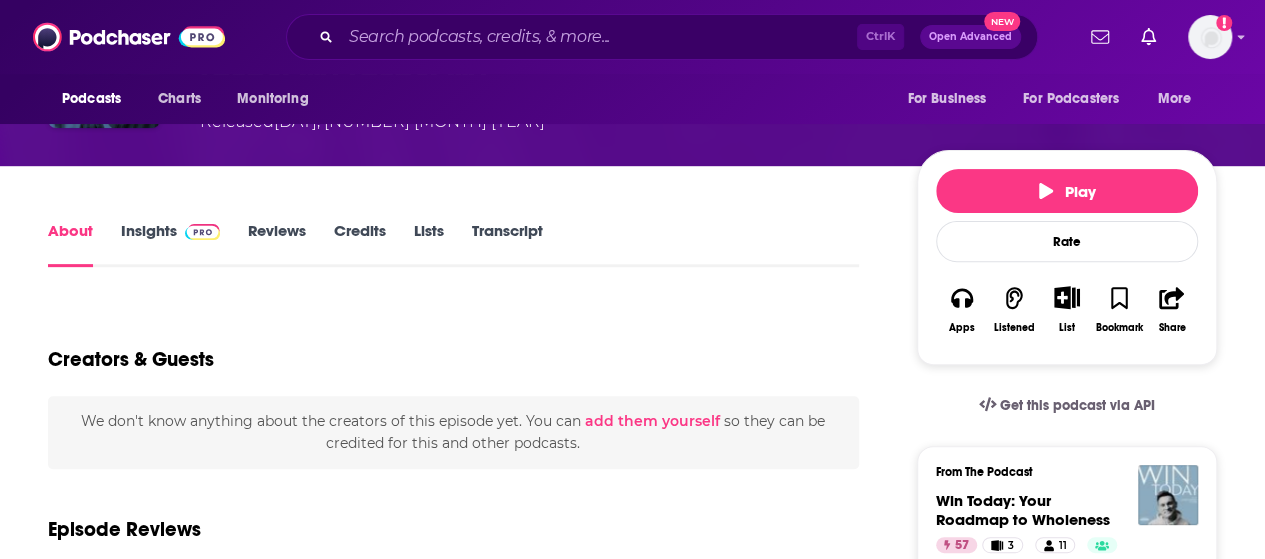 scroll, scrollTop: 236, scrollLeft: 0, axis: vertical 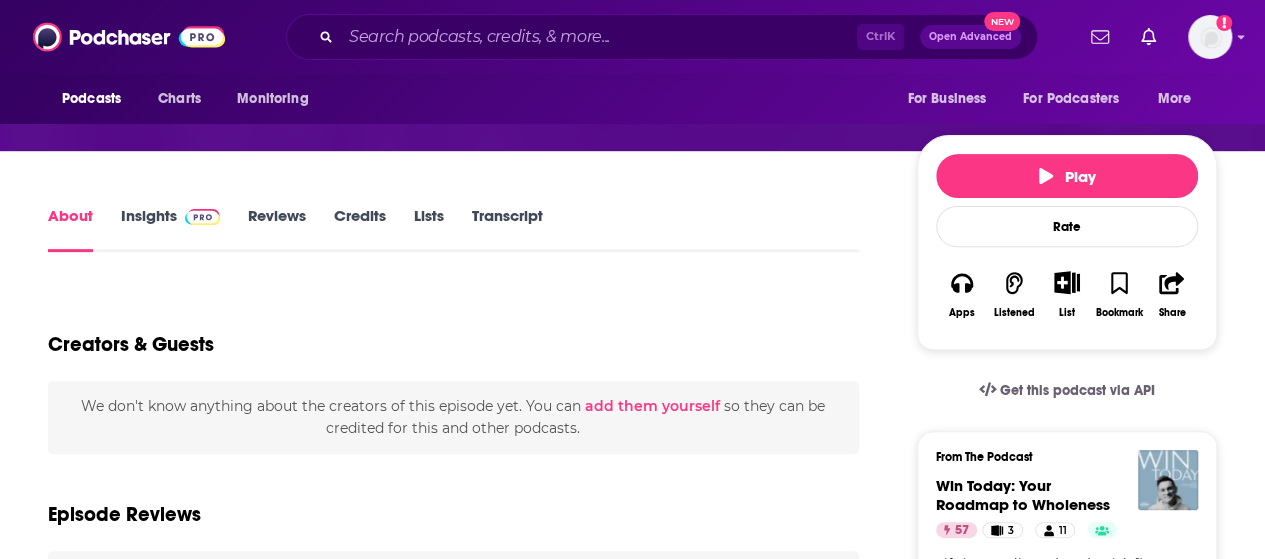 click on "Insights" at bounding box center (170, 229) 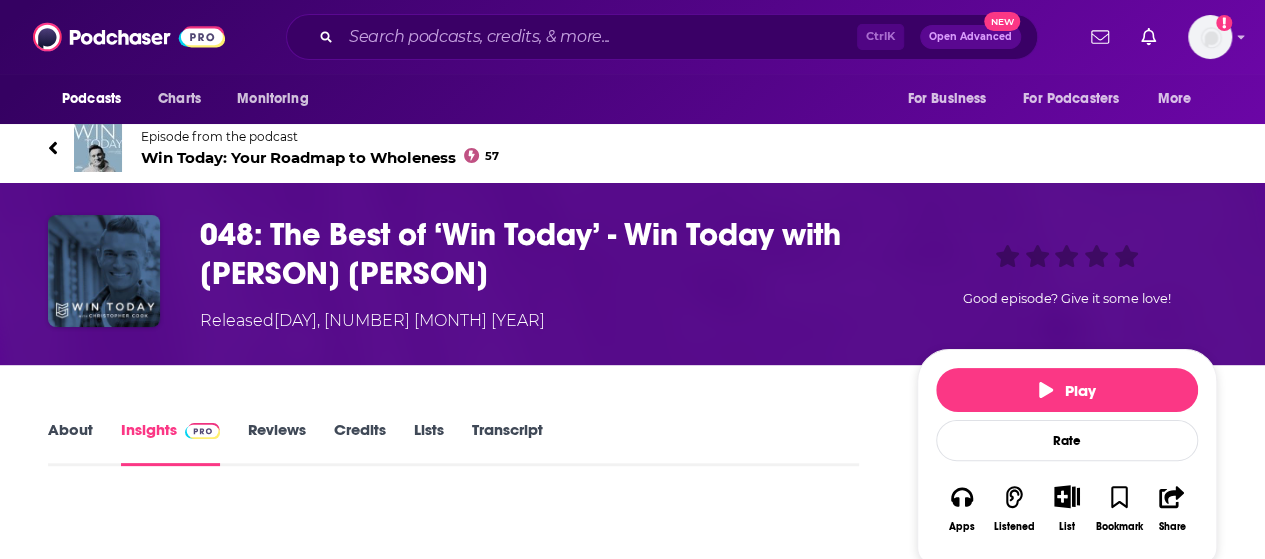 scroll, scrollTop: 0, scrollLeft: 0, axis: both 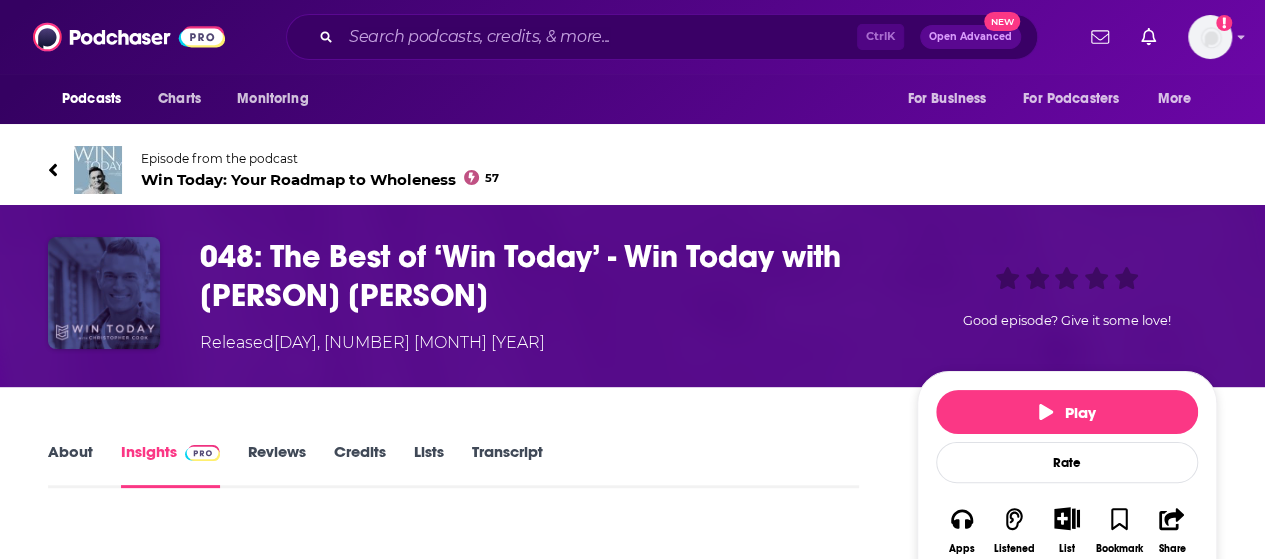 click at bounding box center [104, 293] 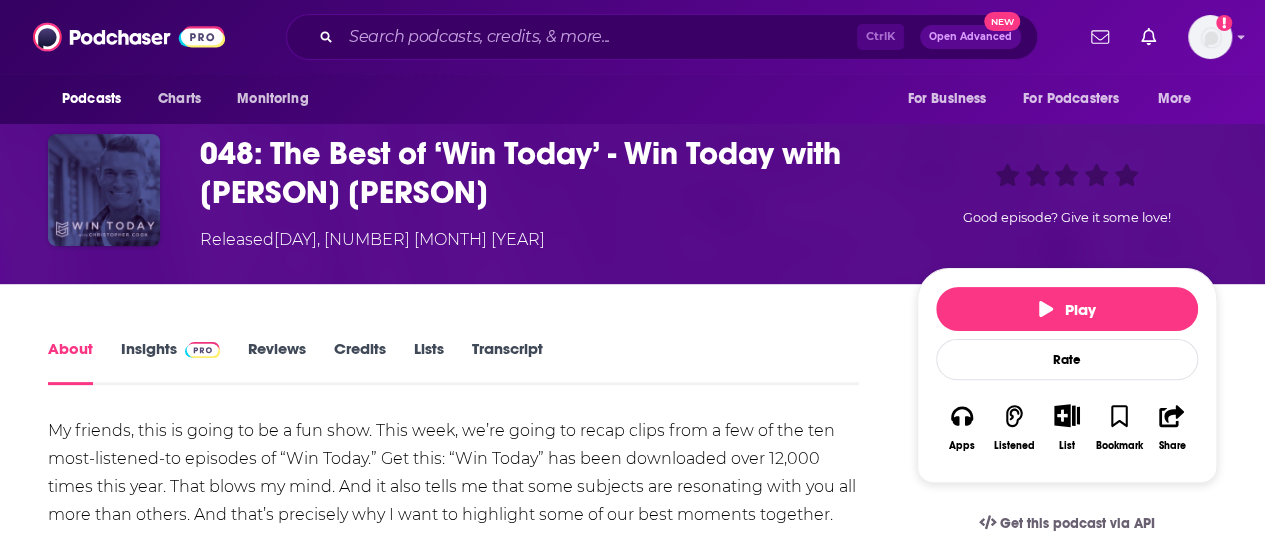 scroll, scrollTop: 104, scrollLeft: 0, axis: vertical 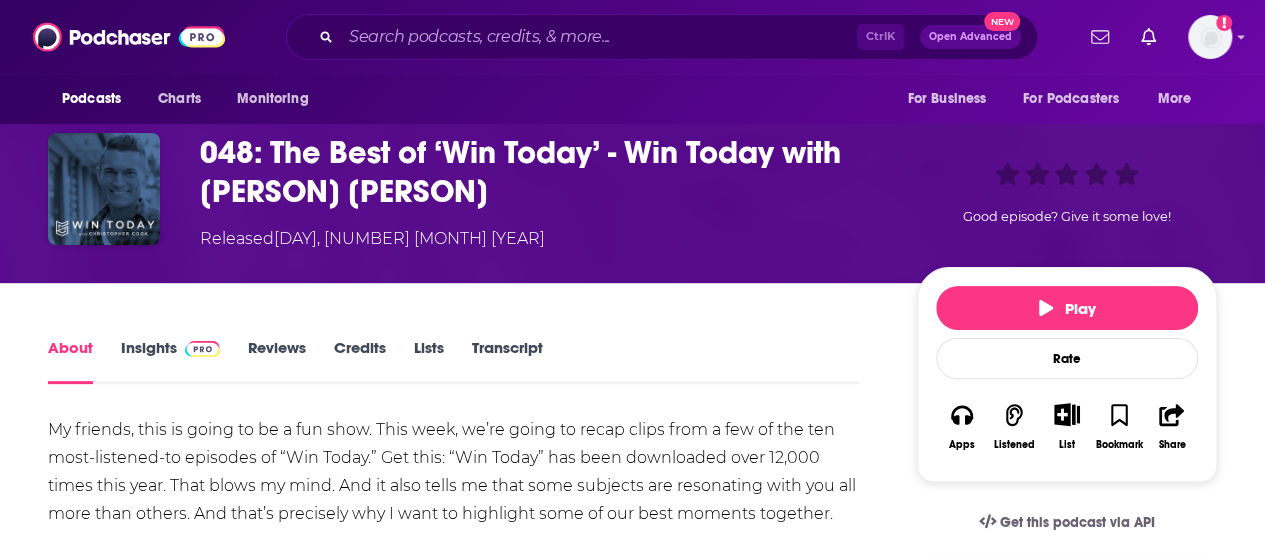 click at bounding box center [198, 347] 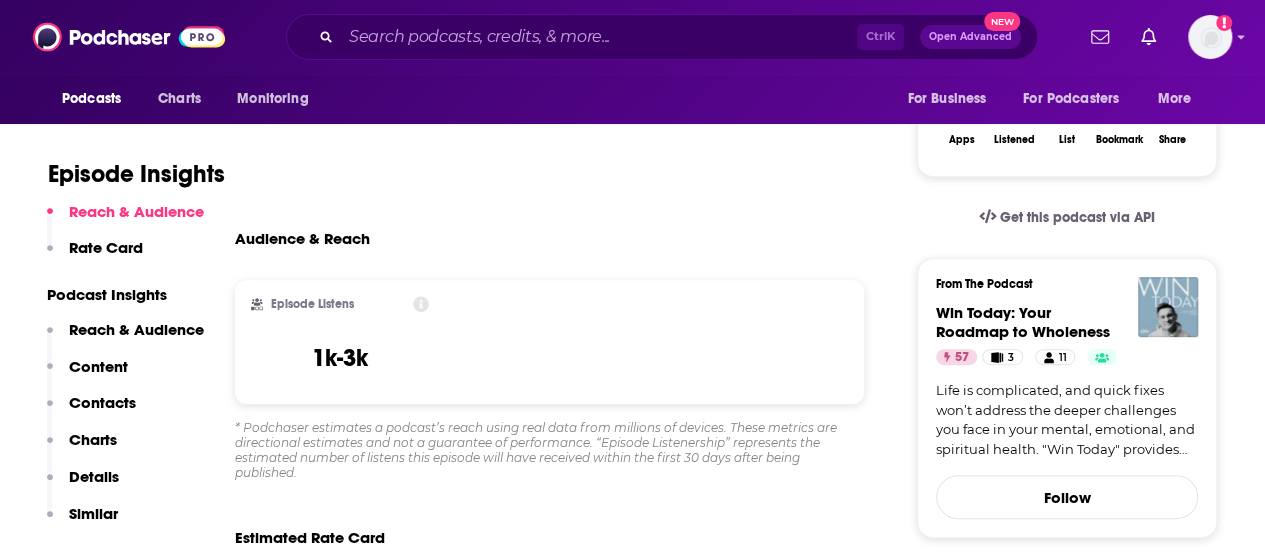 scroll, scrollTop: 421, scrollLeft: 0, axis: vertical 